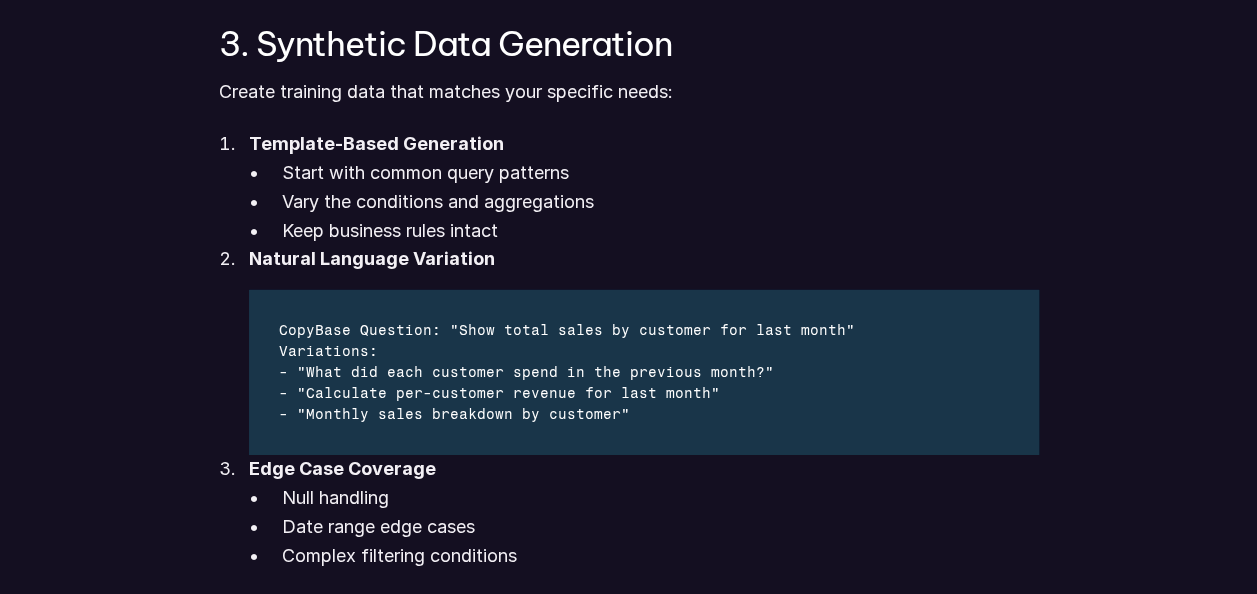 scroll, scrollTop: 2971, scrollLeft: 0, axis: vertical 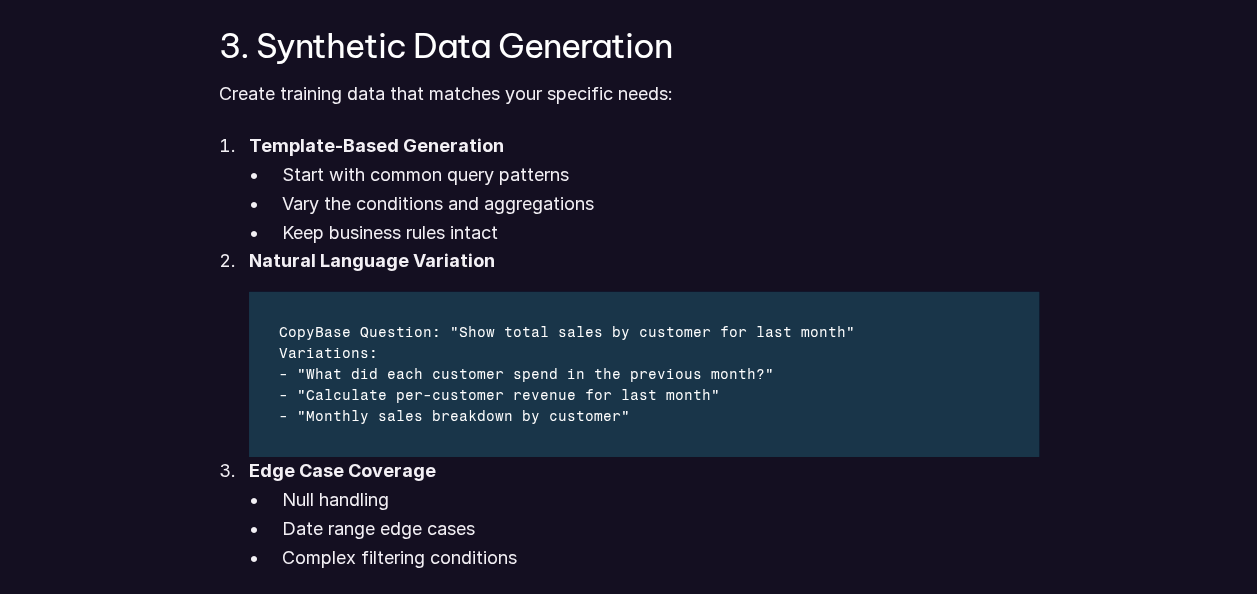 click on "Template-Based Generation" at bounding box center [376, 145] 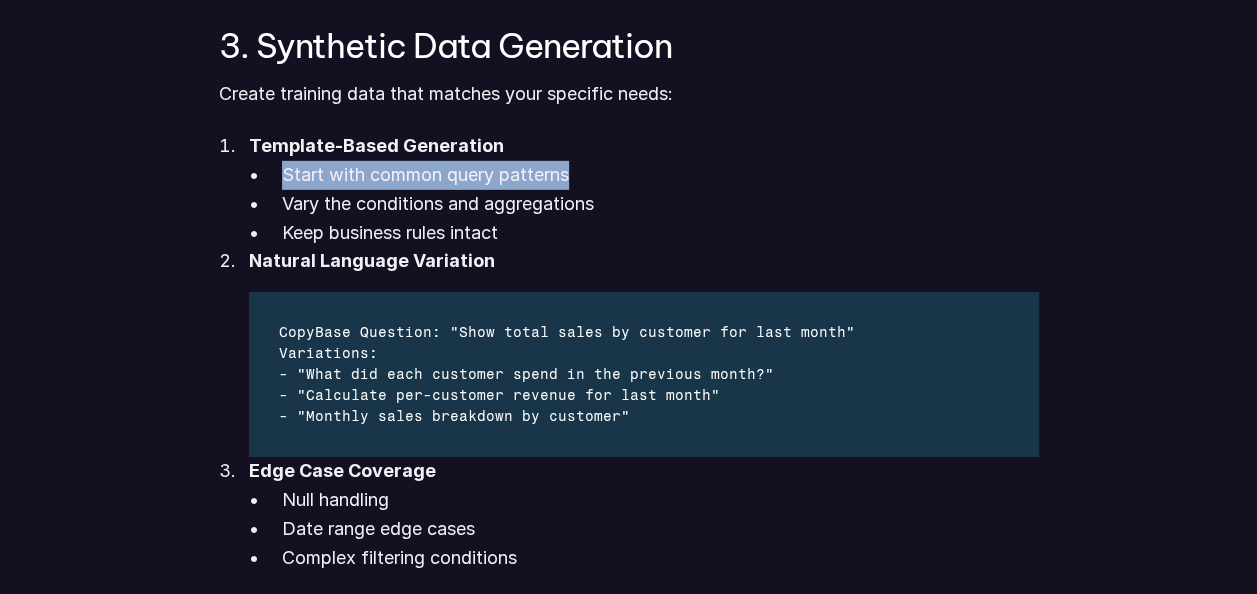 drag, startPoint x: 282, startPoint y: 175, endPoint x: 580, endPoint y: 163, distance: 298.24152 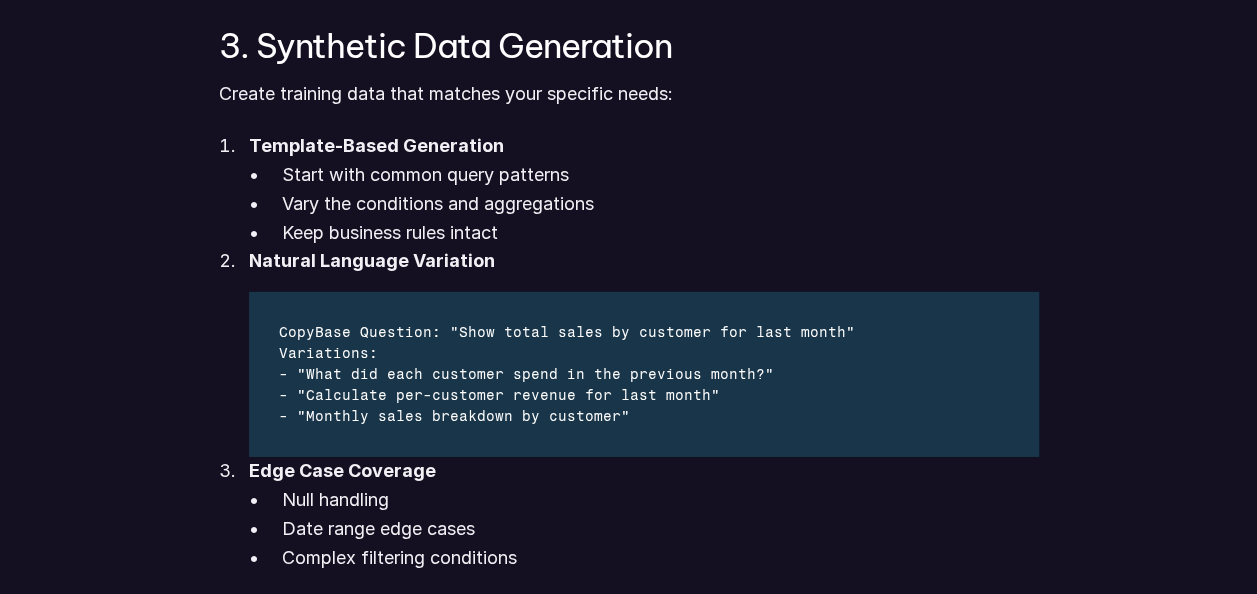 click on "Vary the conditions and aggregations" at bounding box center (660, 204) 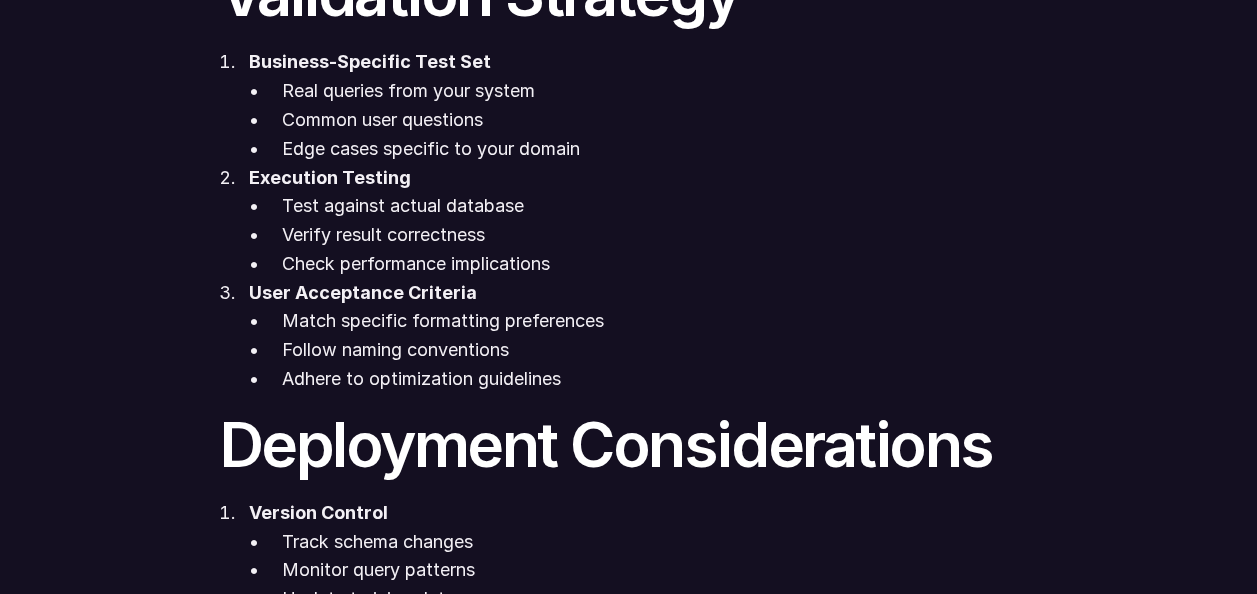 scroll, scrollTop: 5966, scrollLeft: 0, axis: vertical 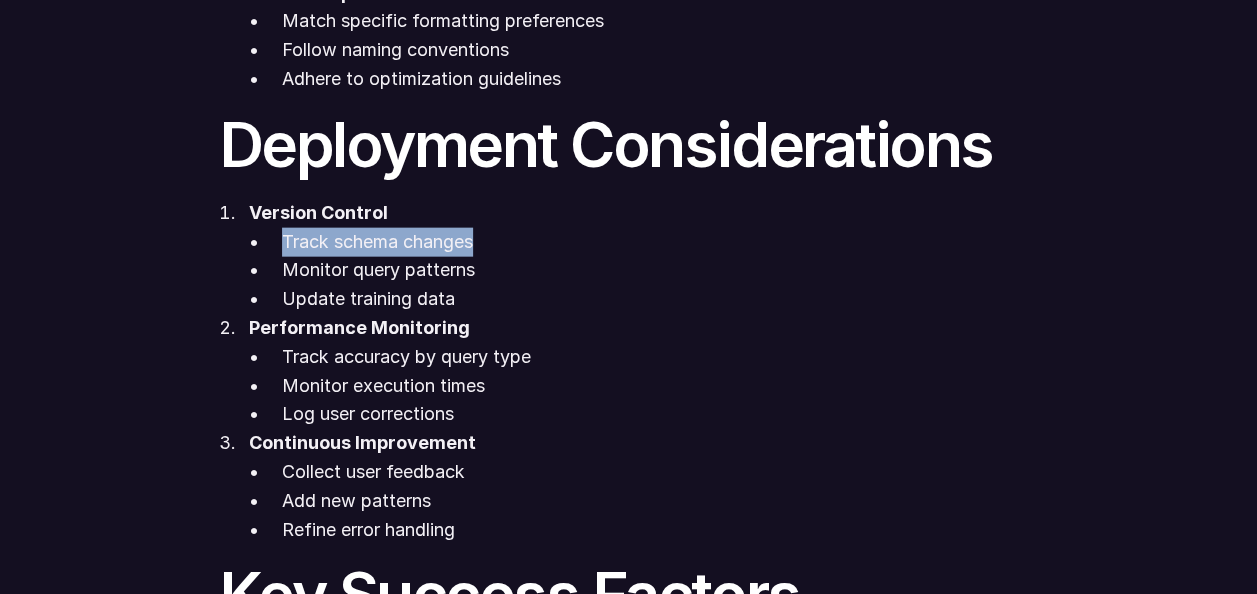 drag, startPoint x: 282, startPoint y: 242, endPoint x: 484, endPoint y: 244, distance: 202.0099 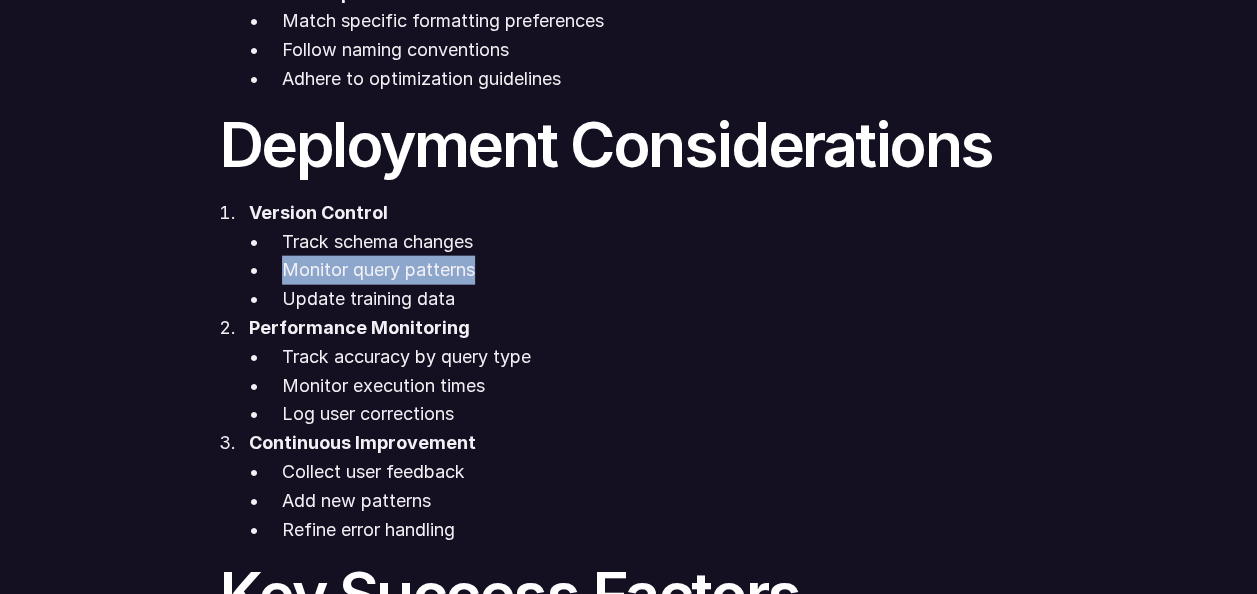 drag, startPoint x: 285, startPoint y: 272, endPoint x: 477, endPoint y: 266, distance: 192.09373 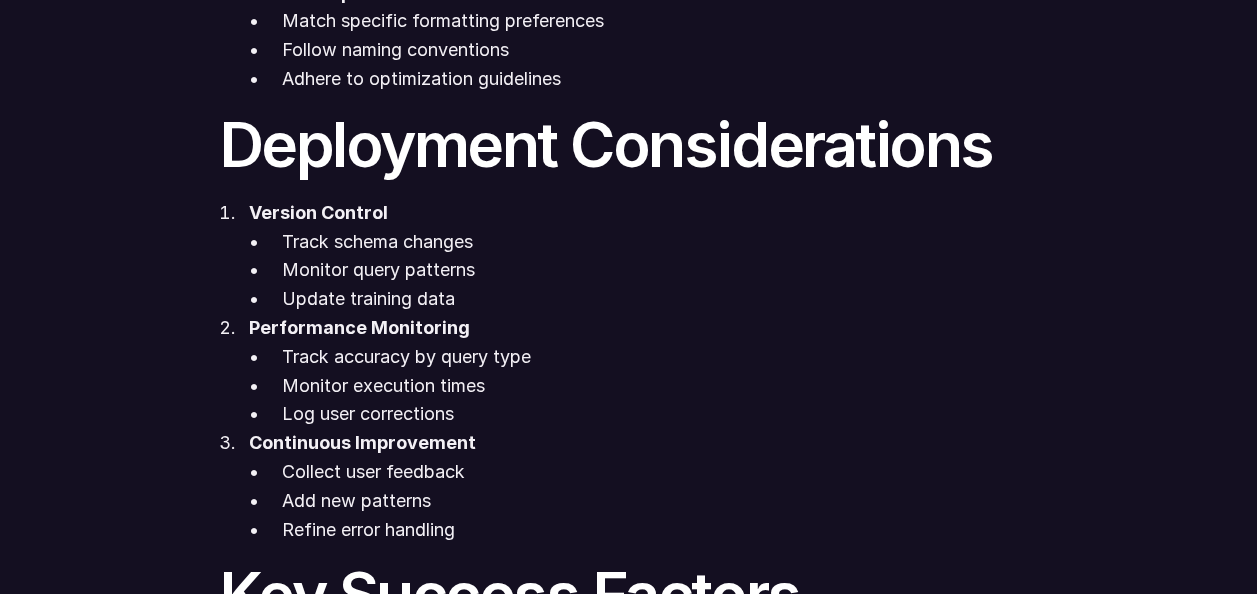 drag, startPoint x: 477, startPoint y: 266, endPoint x: 450, endPoint y: 295, distance: 39.623226 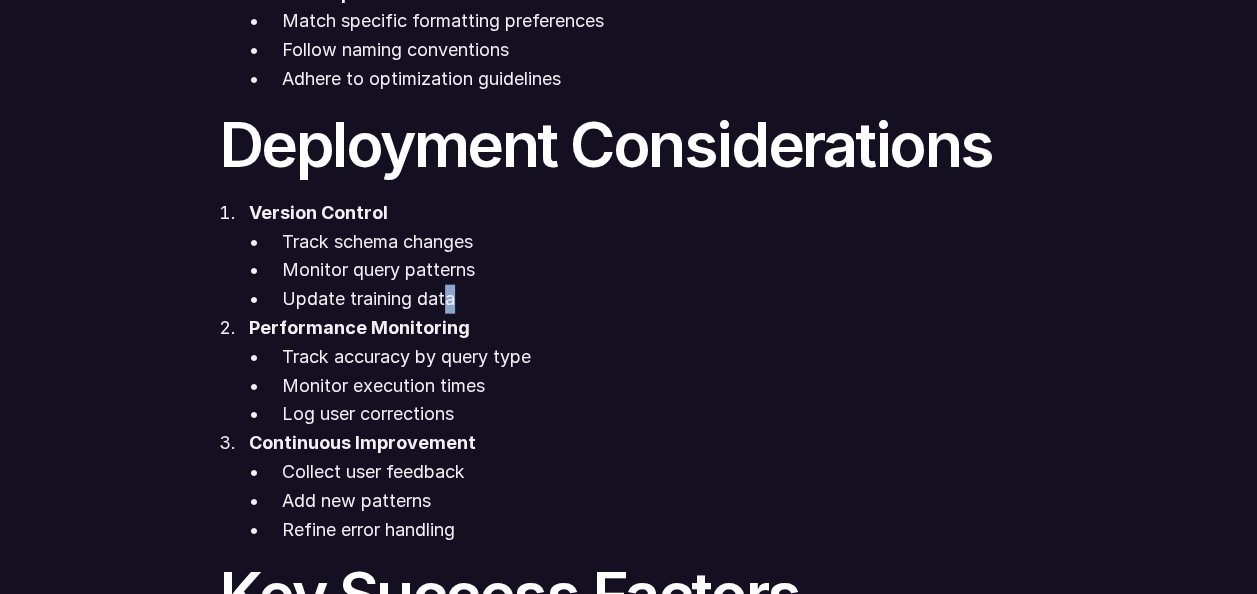 click on "Update training data" at bounding box center (660, 299) 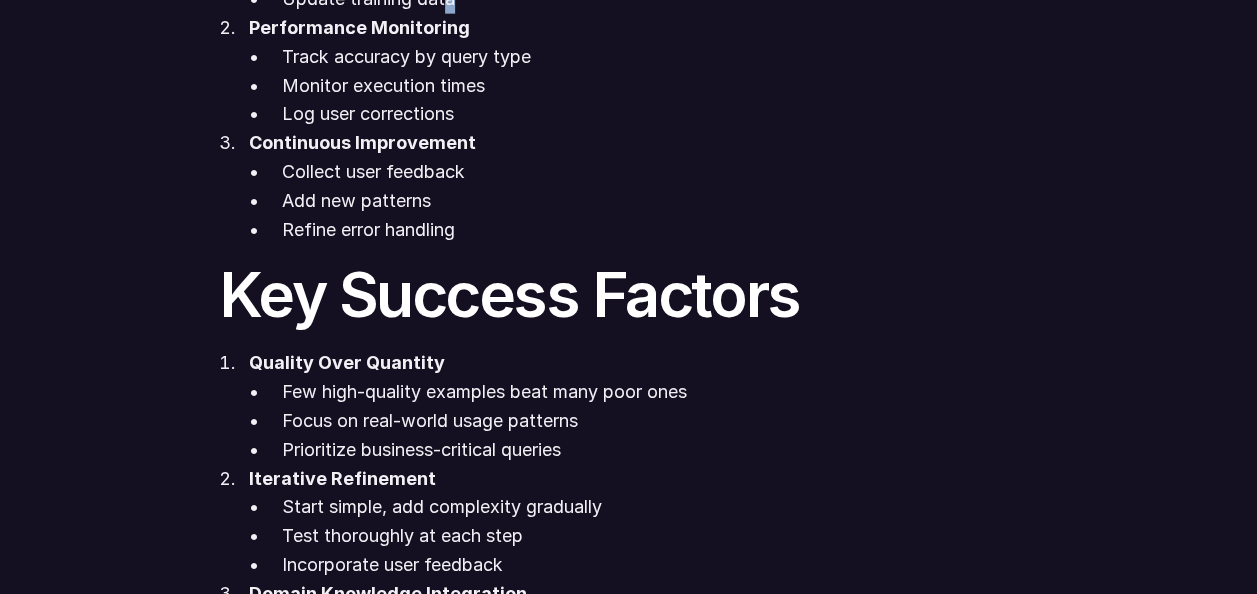 scroll, scrollTop: 6466, scrollLeft: 0, axis: vertical 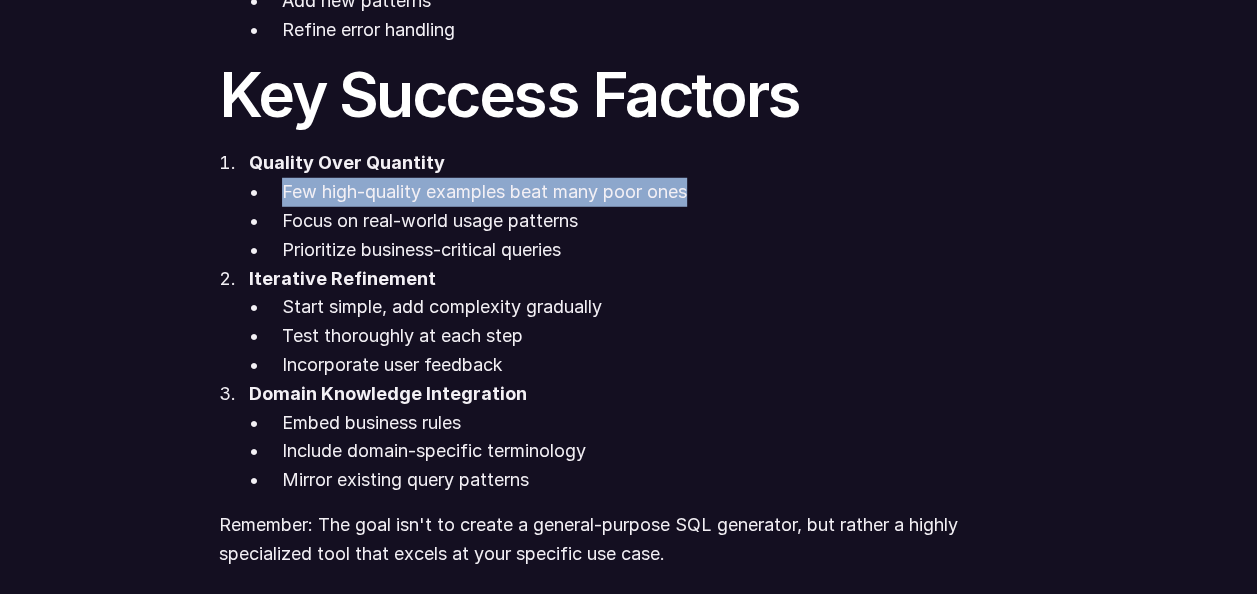 drag, startPoint x: 284, startPoint y: 194, endPoint x: 700, endPoint y: 182, distance: 416.17303 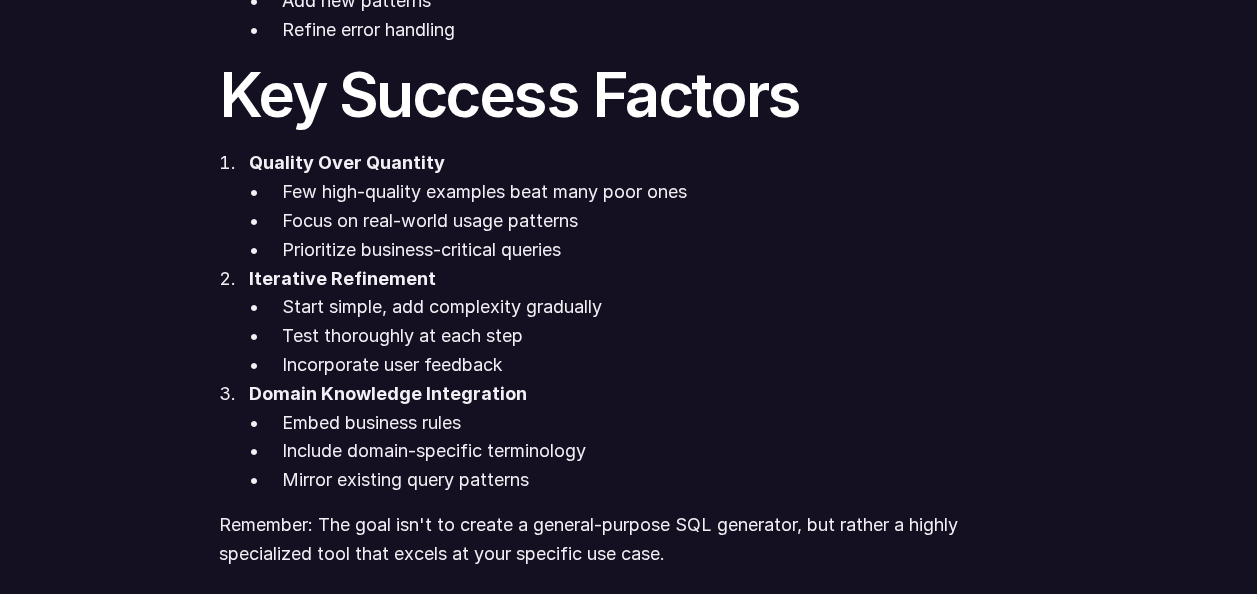 click on "Iterative Refinement" at bounding box center (342, 278) 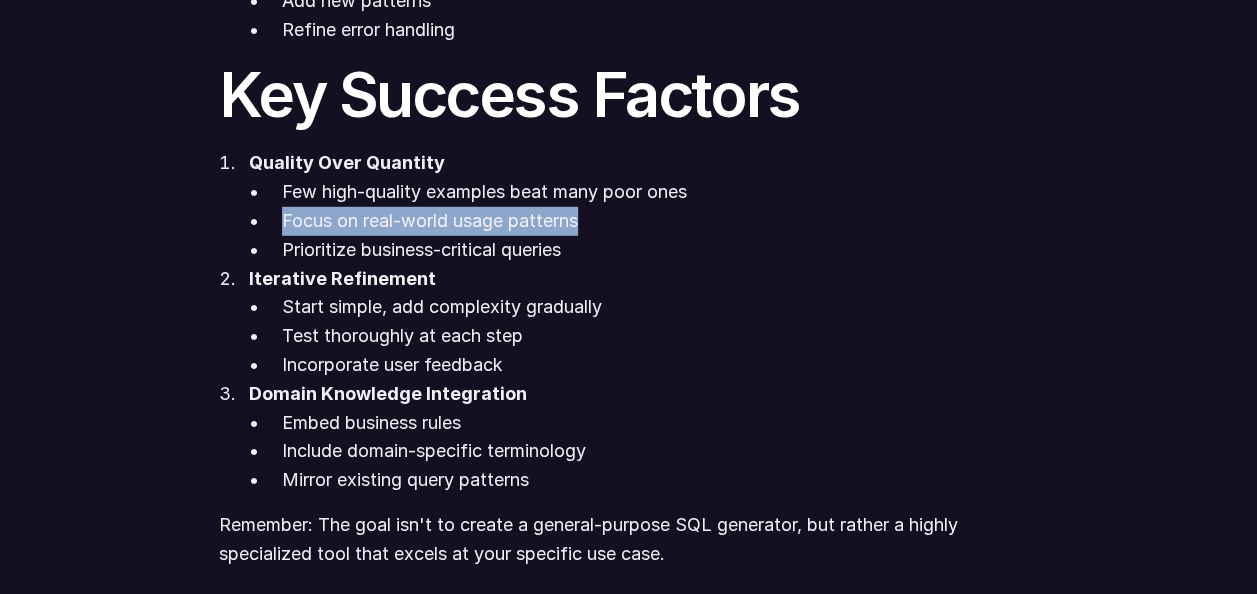 drag, startPoint x: 282, startPoint y: 224, endPoint x: 586, endPoint y: 227, distance: 304.0148 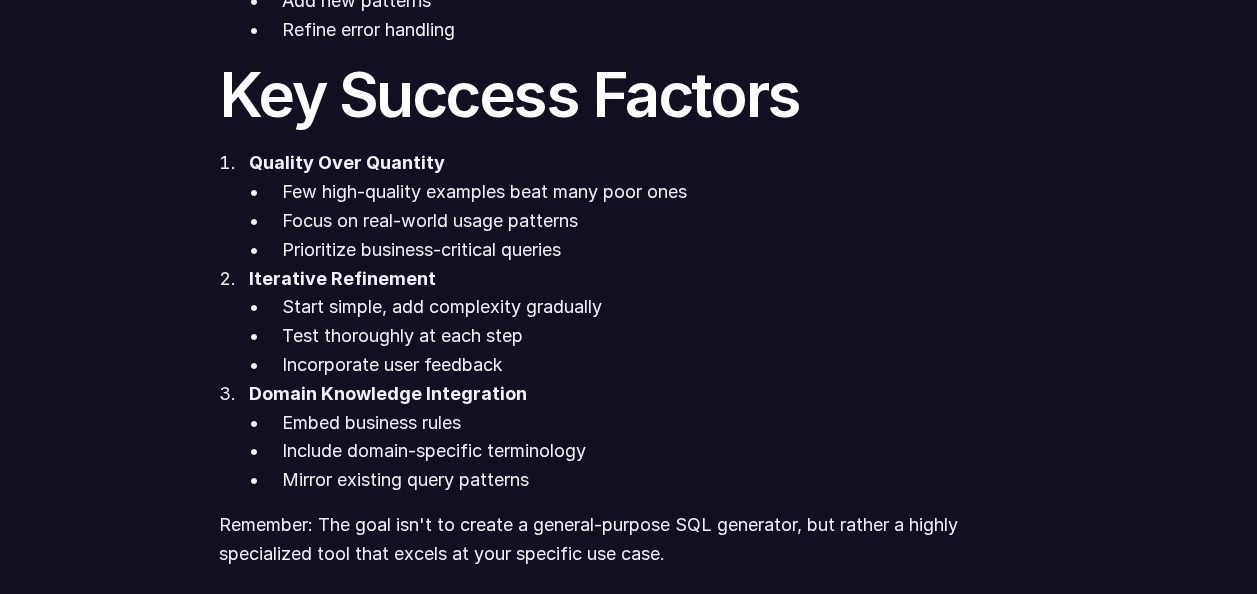 drag, startPoint x: 586, startPoint y: 227, endPoint x: 444, endPoint y: 274, distance: 149.57607 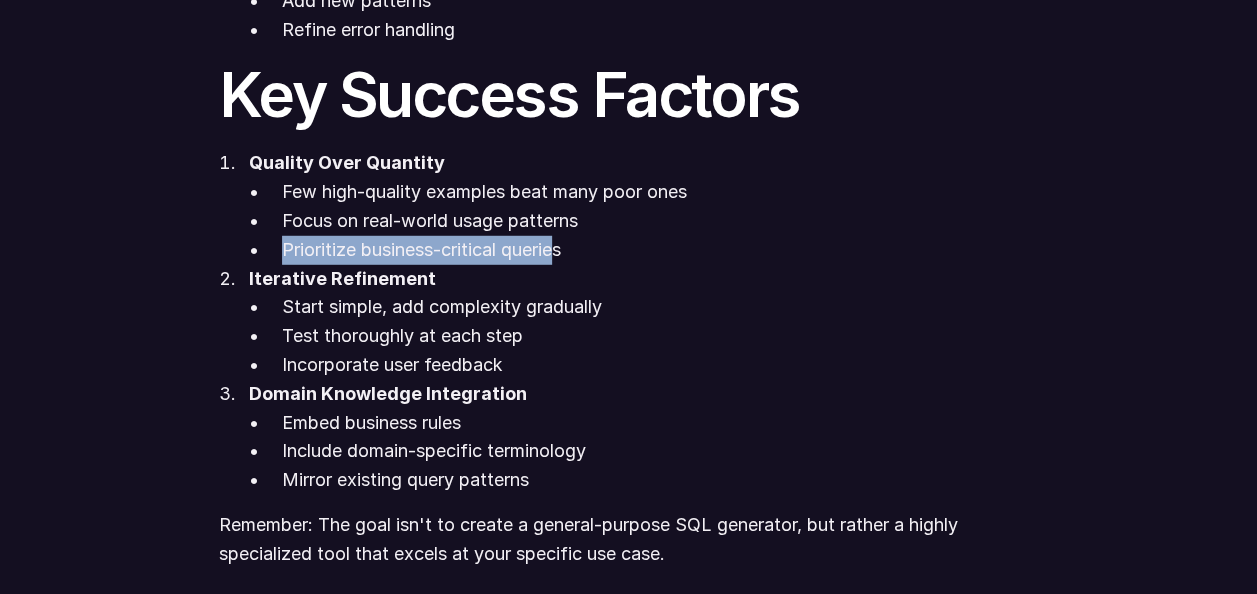 drag, startPoint x: 285, startPoint y: 252, endPoint x: 566, endPoint y: 242, distance: 281.1779 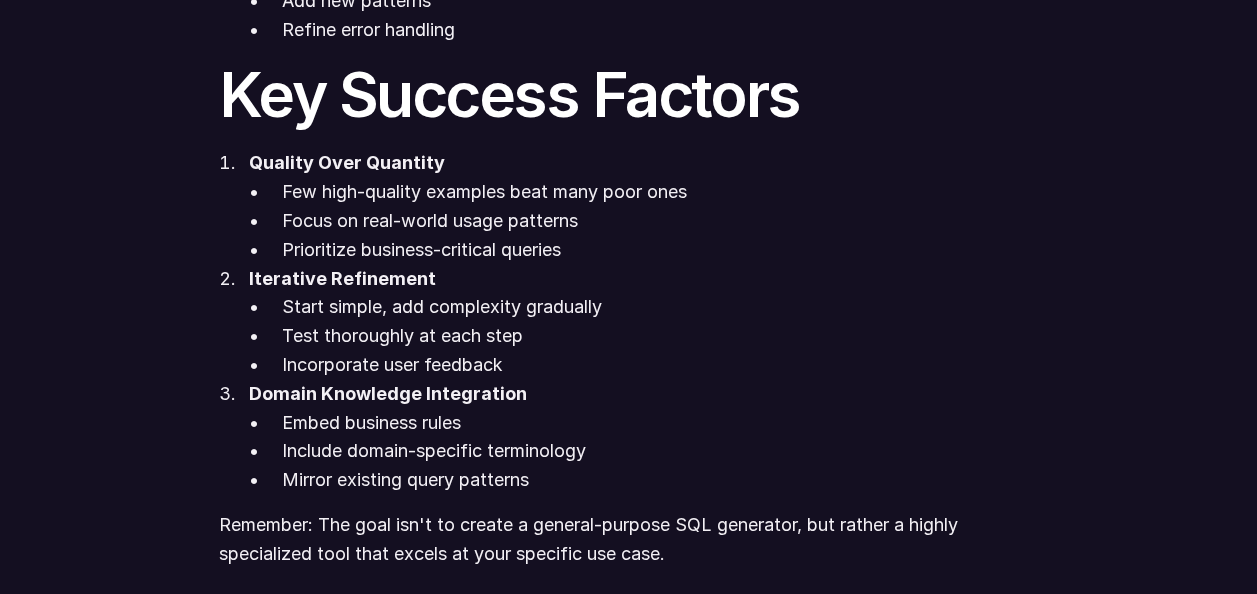 drag, startPoint x: 566, startPoint y: 242, endPoint x: 452, endPoint y: 313, distance: 134.3019 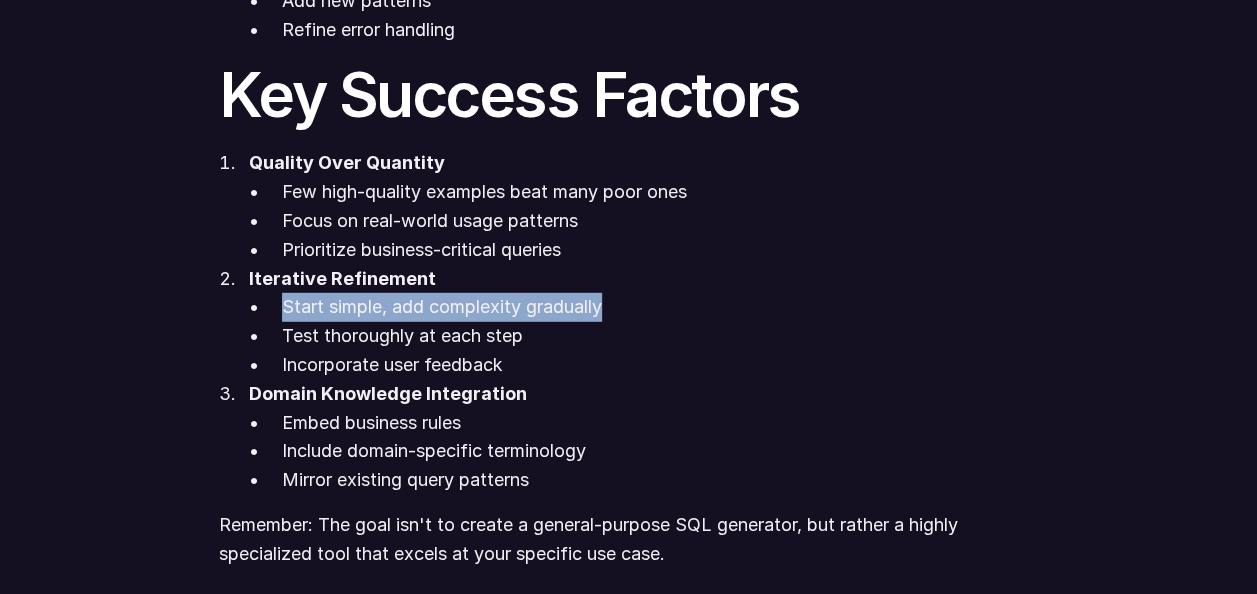 drag, startPoint x: 286, startPoint y: 311, endPoint x: 610, endPoint y: 294, distance: 324.44568 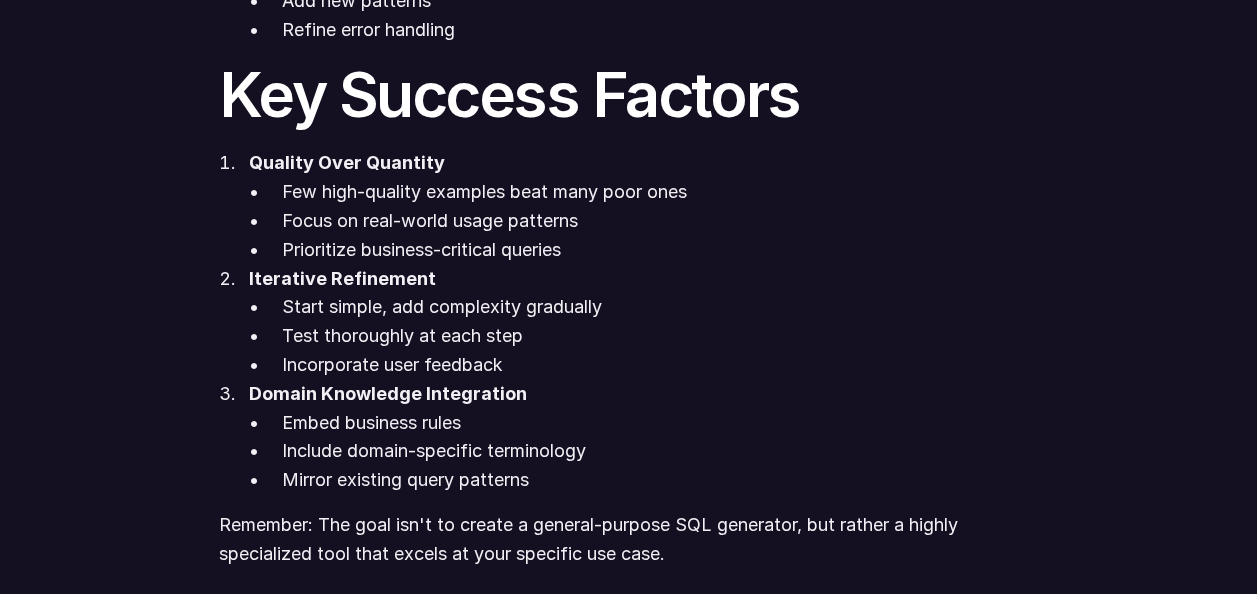 click on "Incorporate user feedback" at bounding box center [660, 365] 